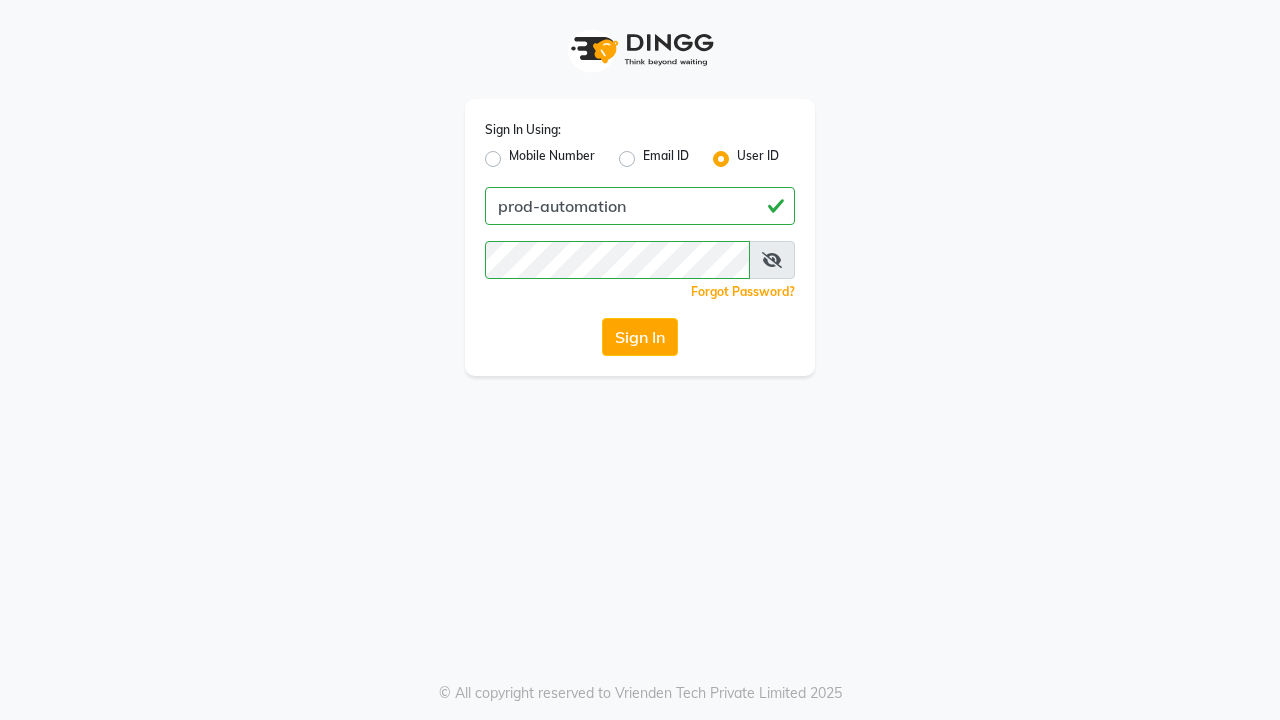scroll, scrollTop: 0, scrollLeft: 0, axis: both 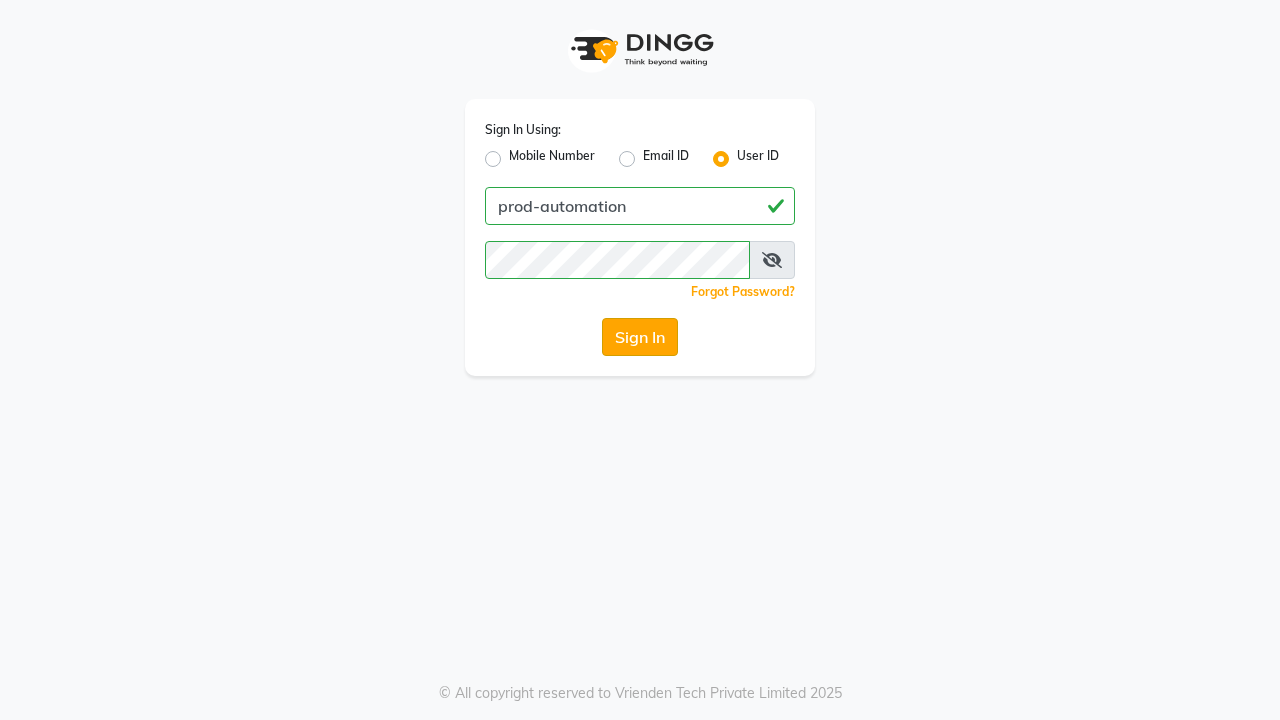 click on "Sign In" 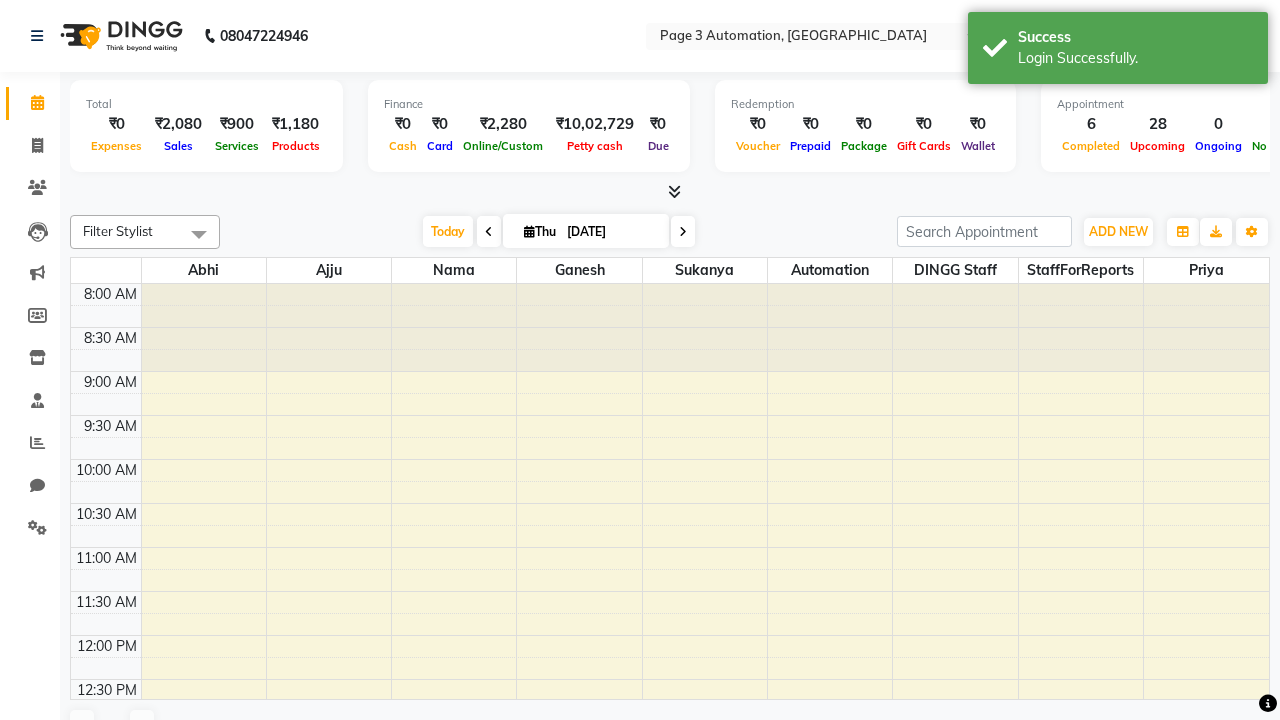 select on "en" 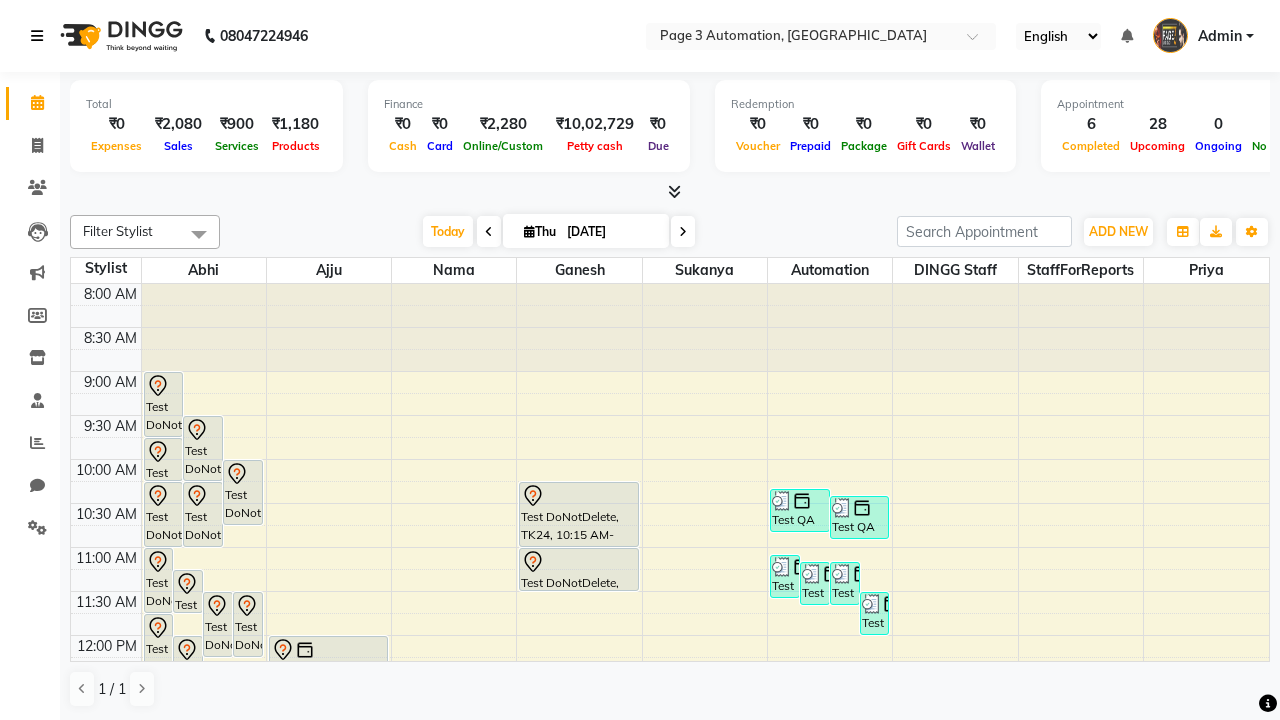 click at bounding box center [37, 36] 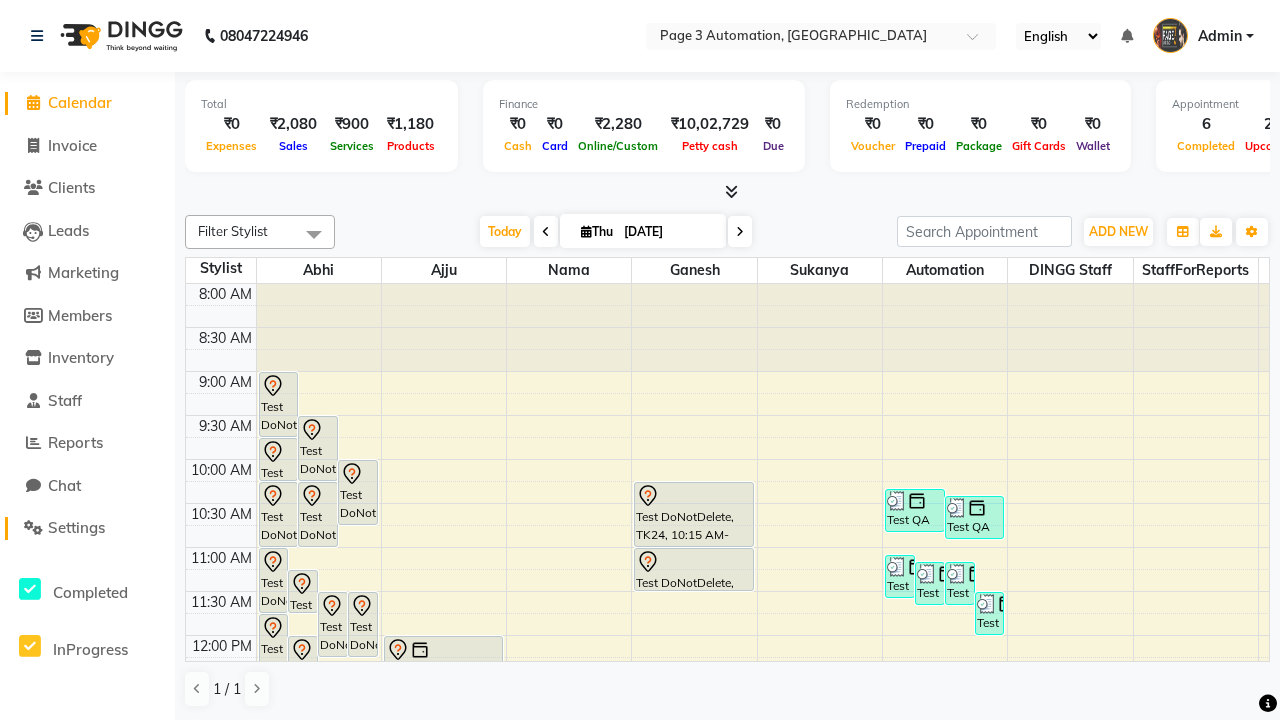 click on "Settings" 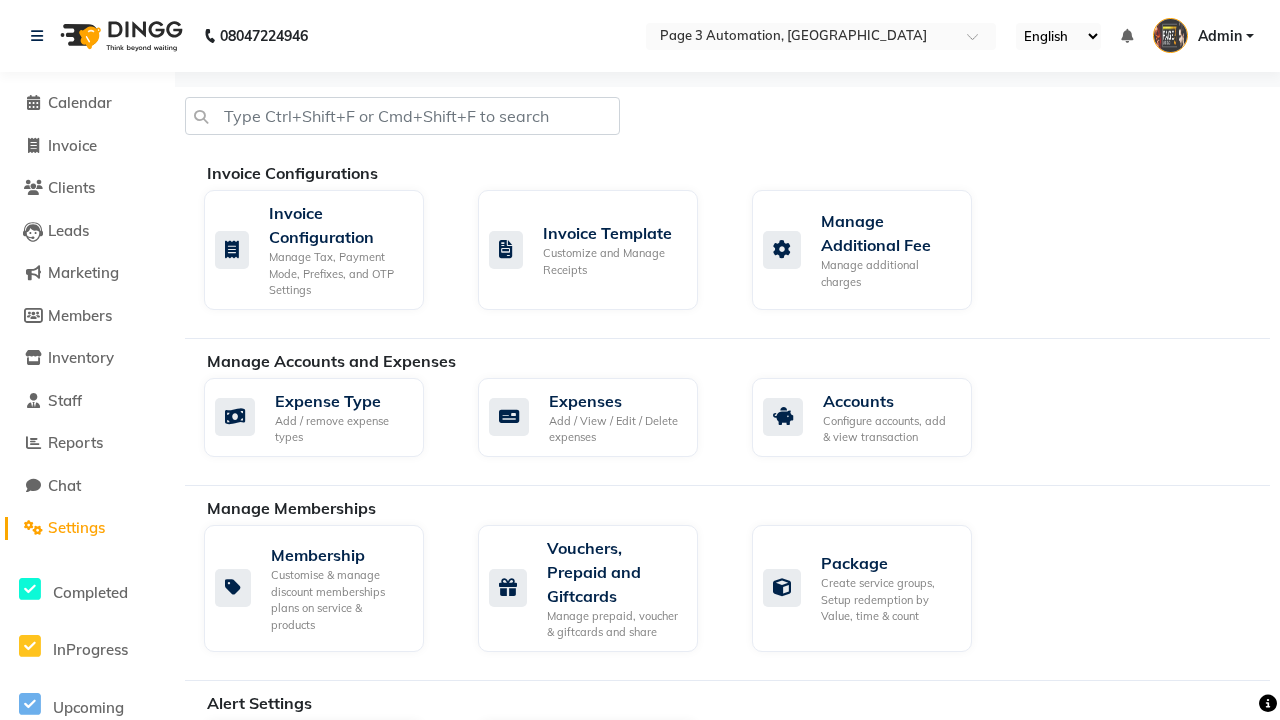 click on "Services" 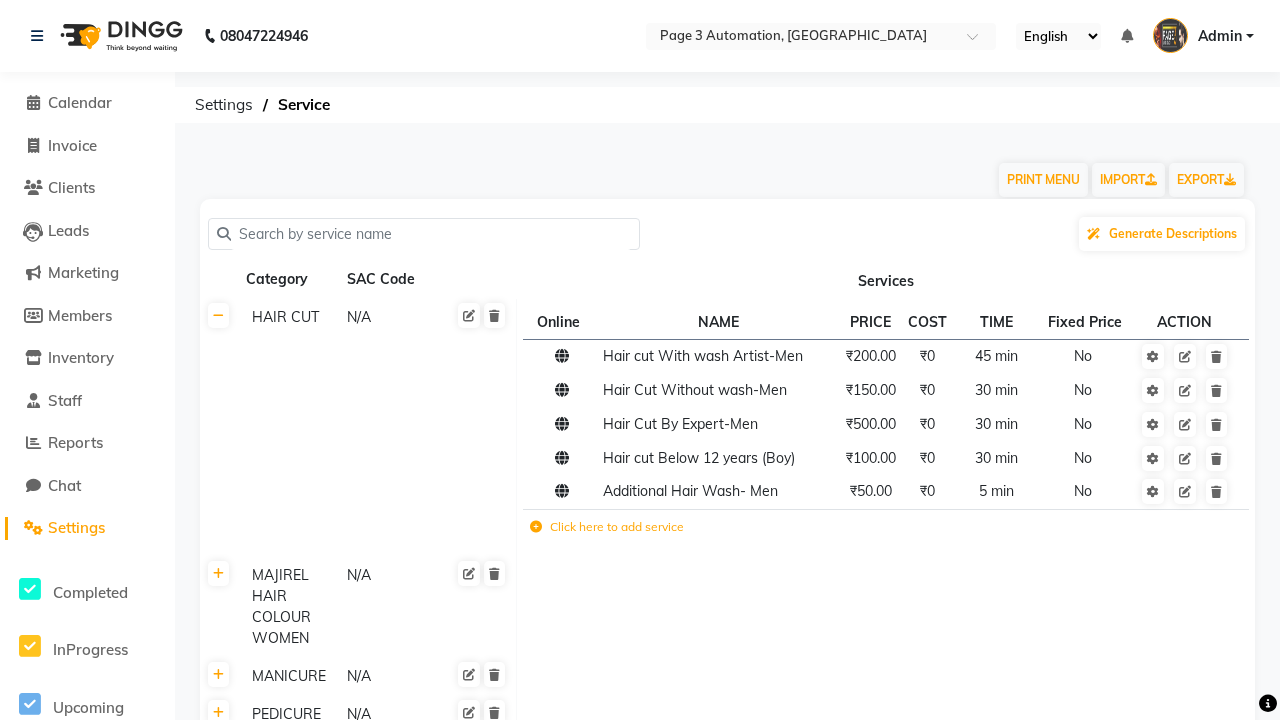 click on "Click here to add category." 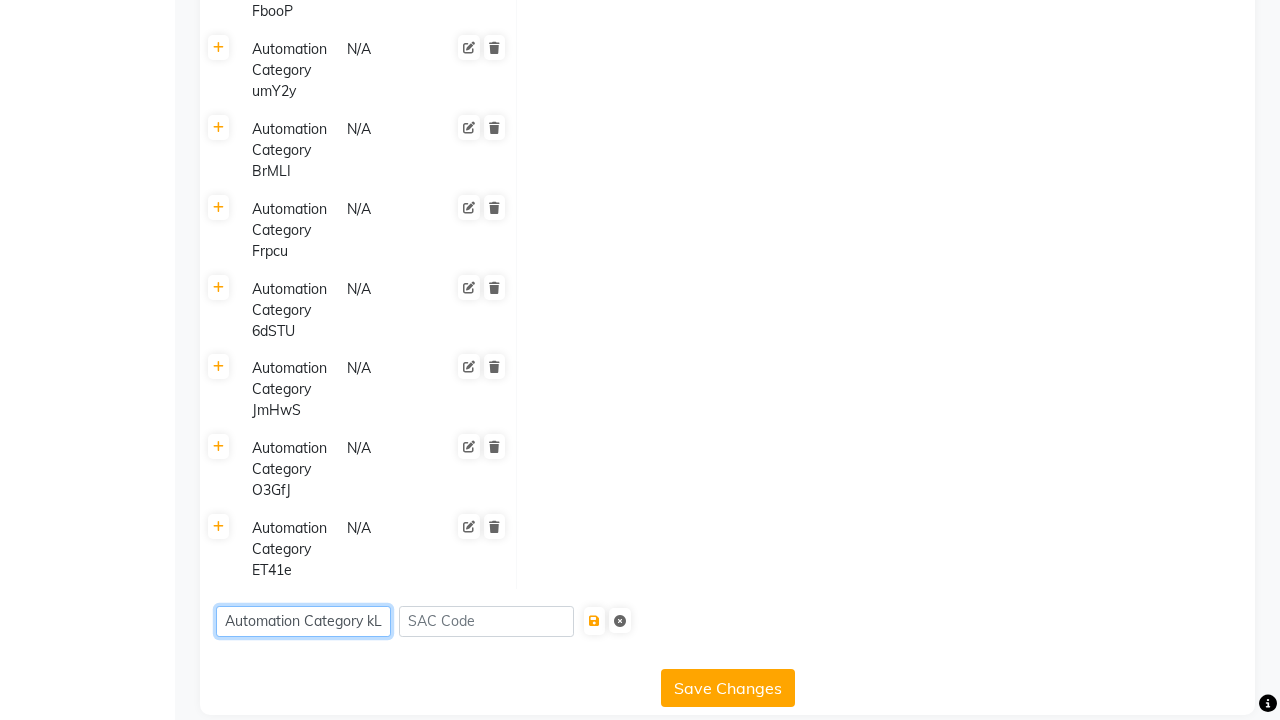 scroll, scrollTop: 0, scrollLeft: 12, axis: horizontal 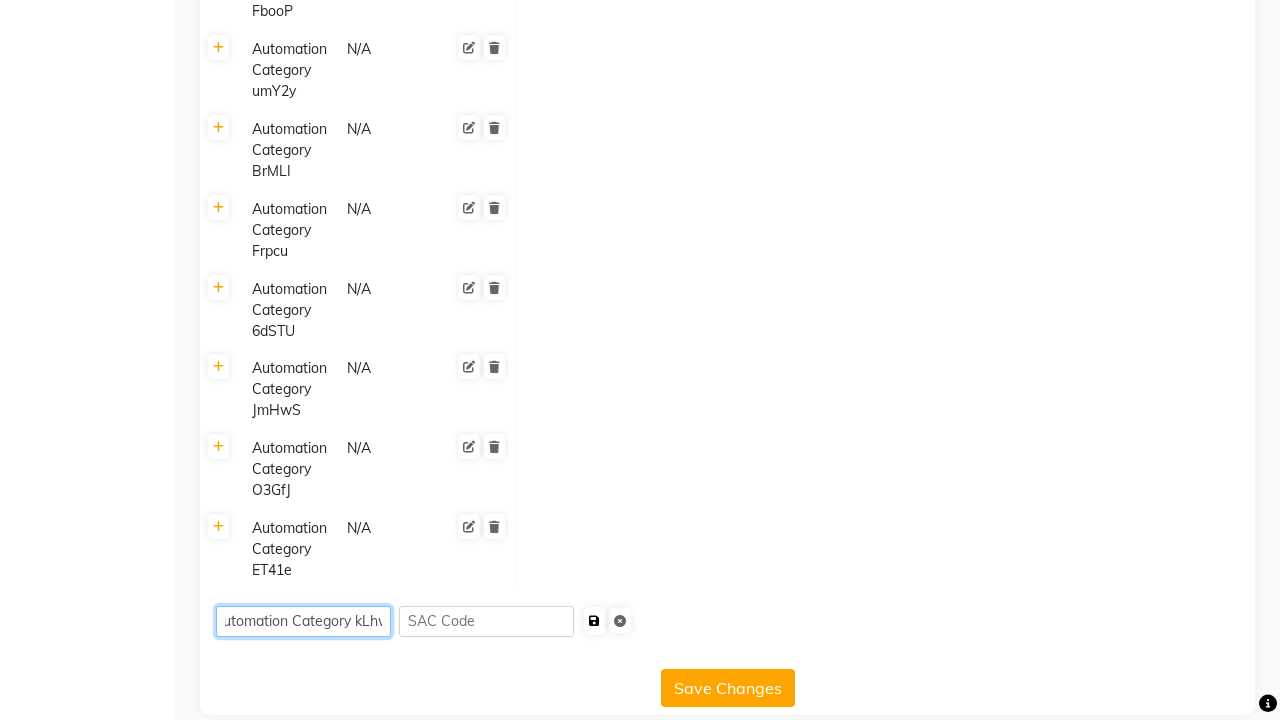 type on "Automation Category kLhw5" 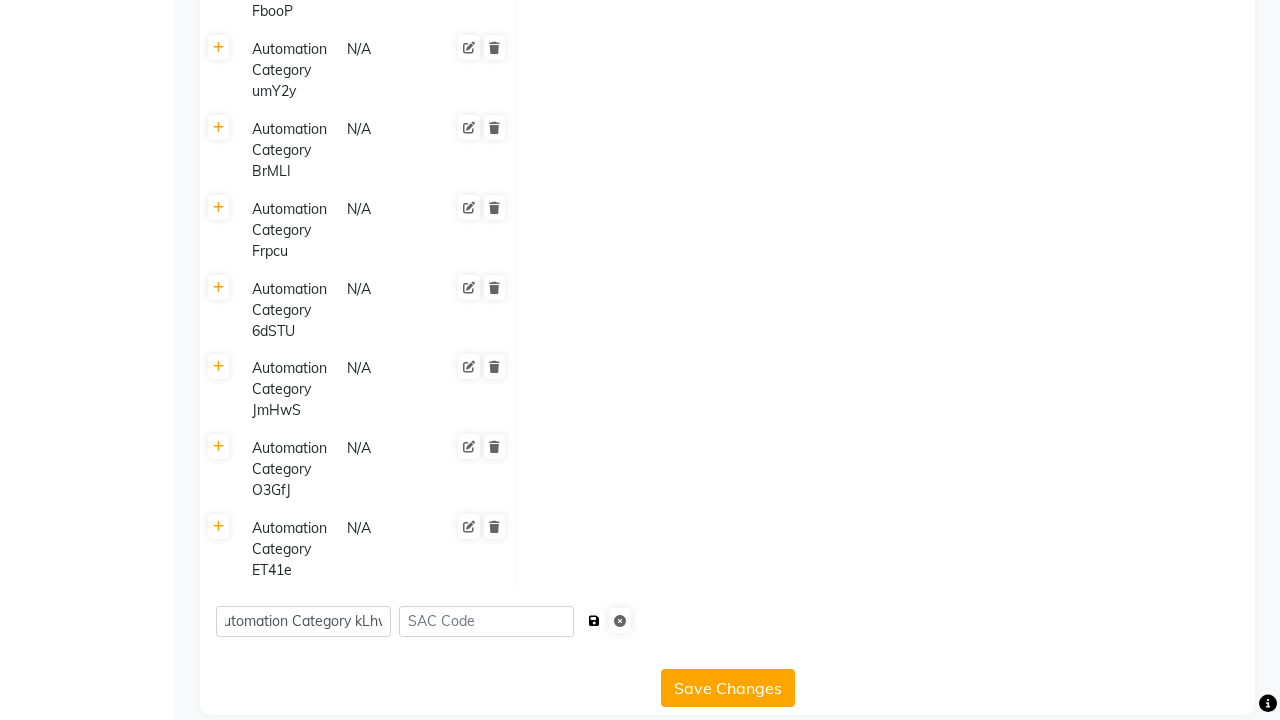 click at bounding box center (594, 621) 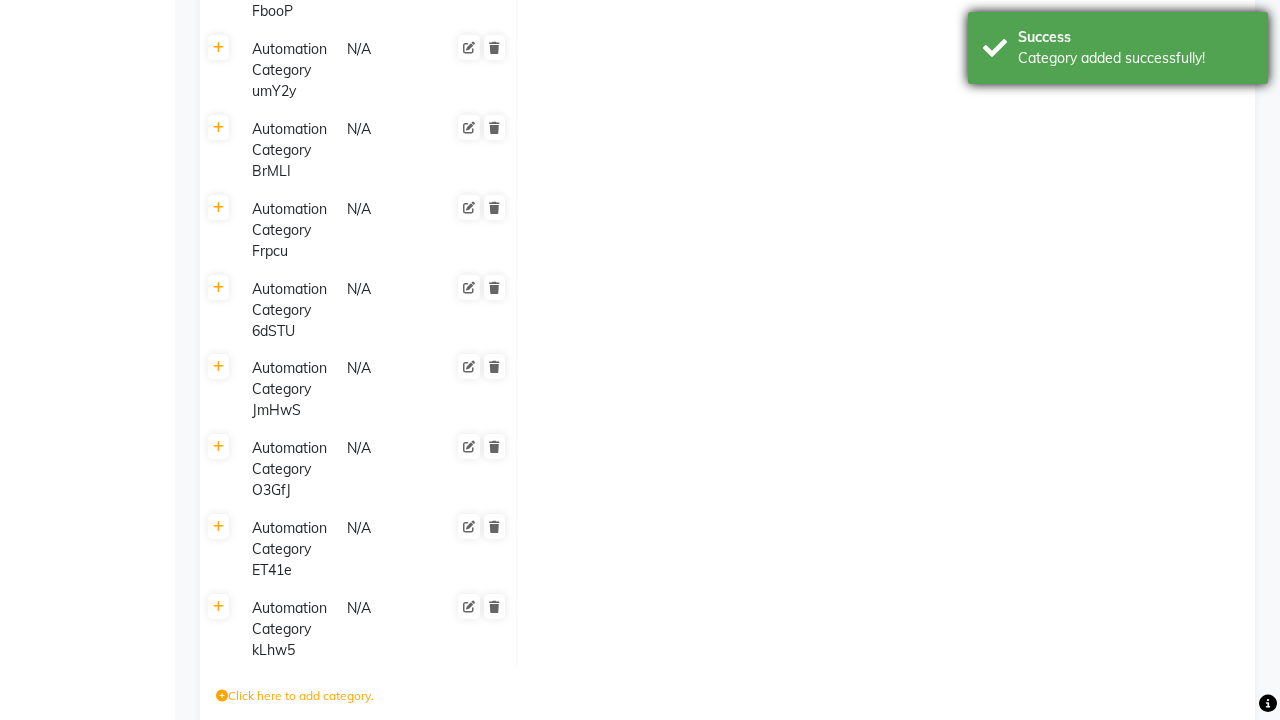click on "Category added successfully!" at bounding box center (1135, 58) 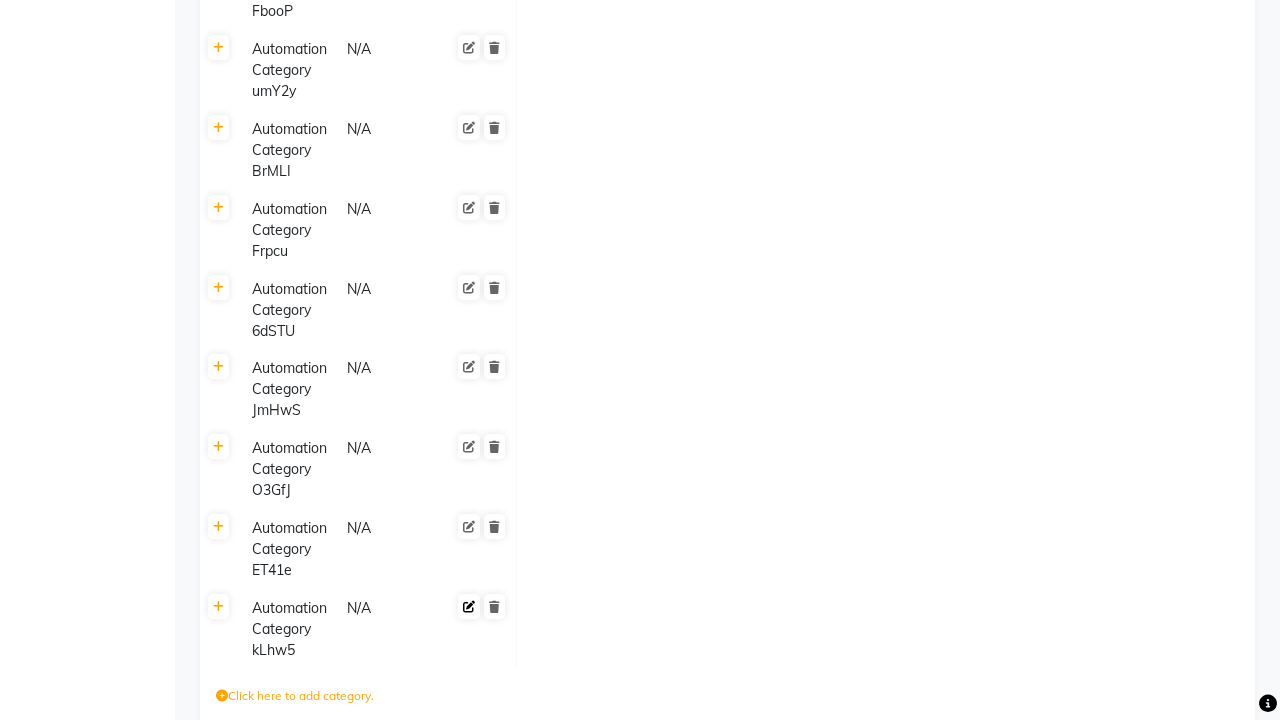 click 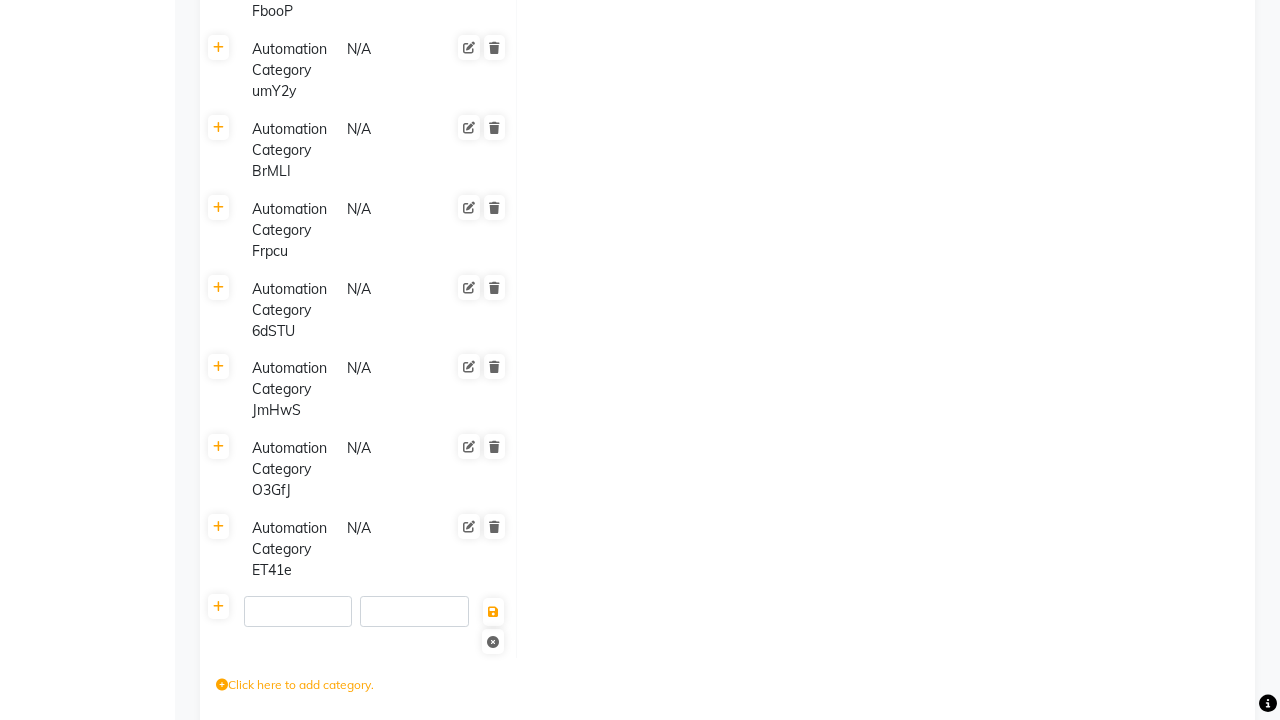 type on "Automation Category urEca" 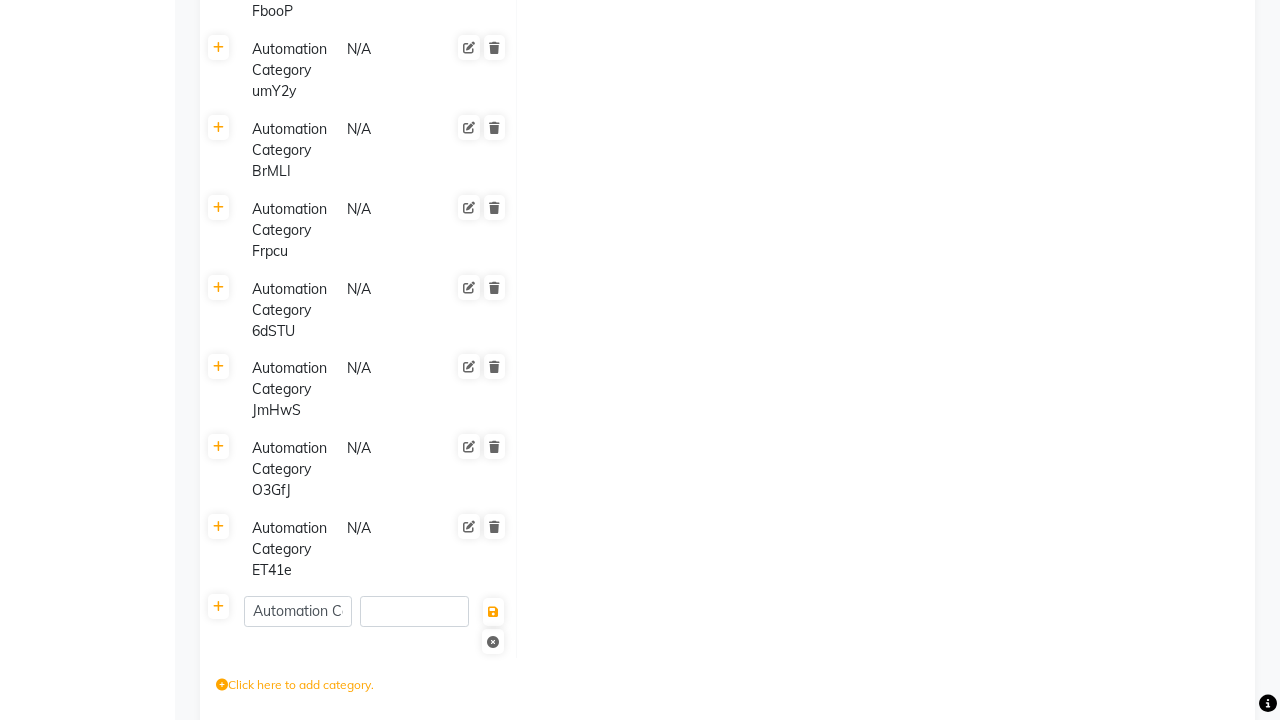 scroll, scrollTop: 0, scrollLeft: 86, axis: horizontal 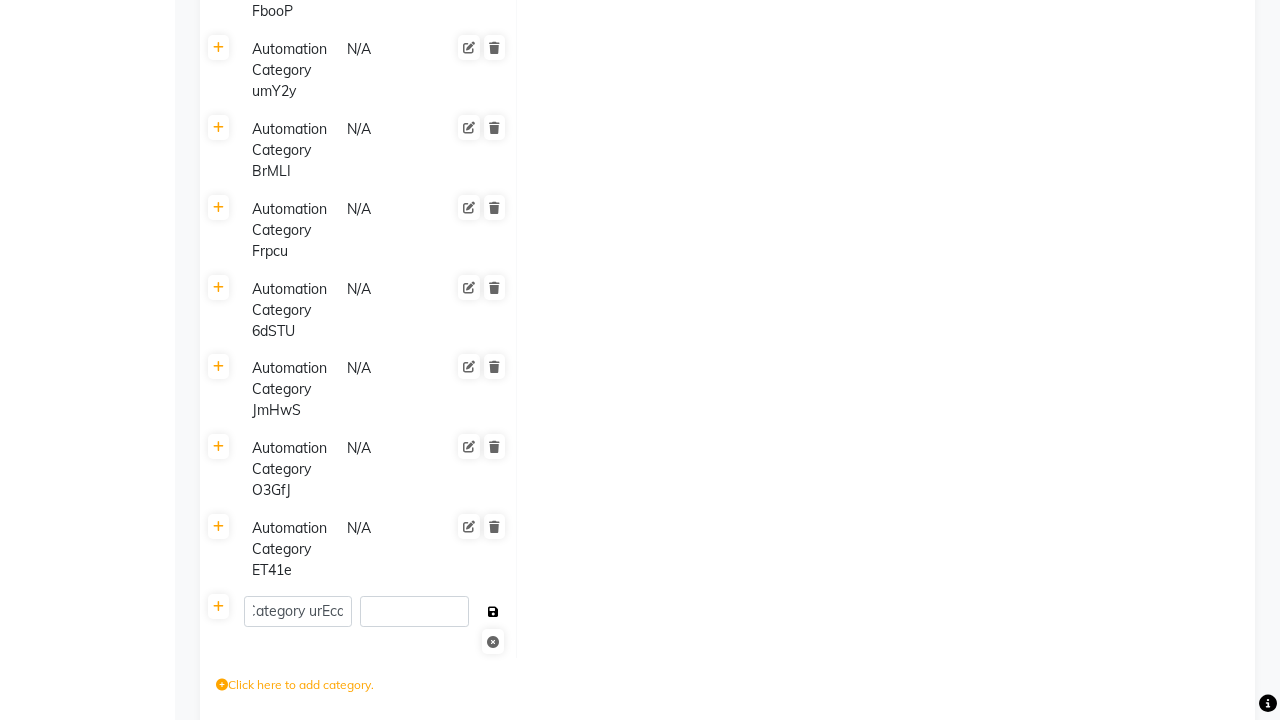 click 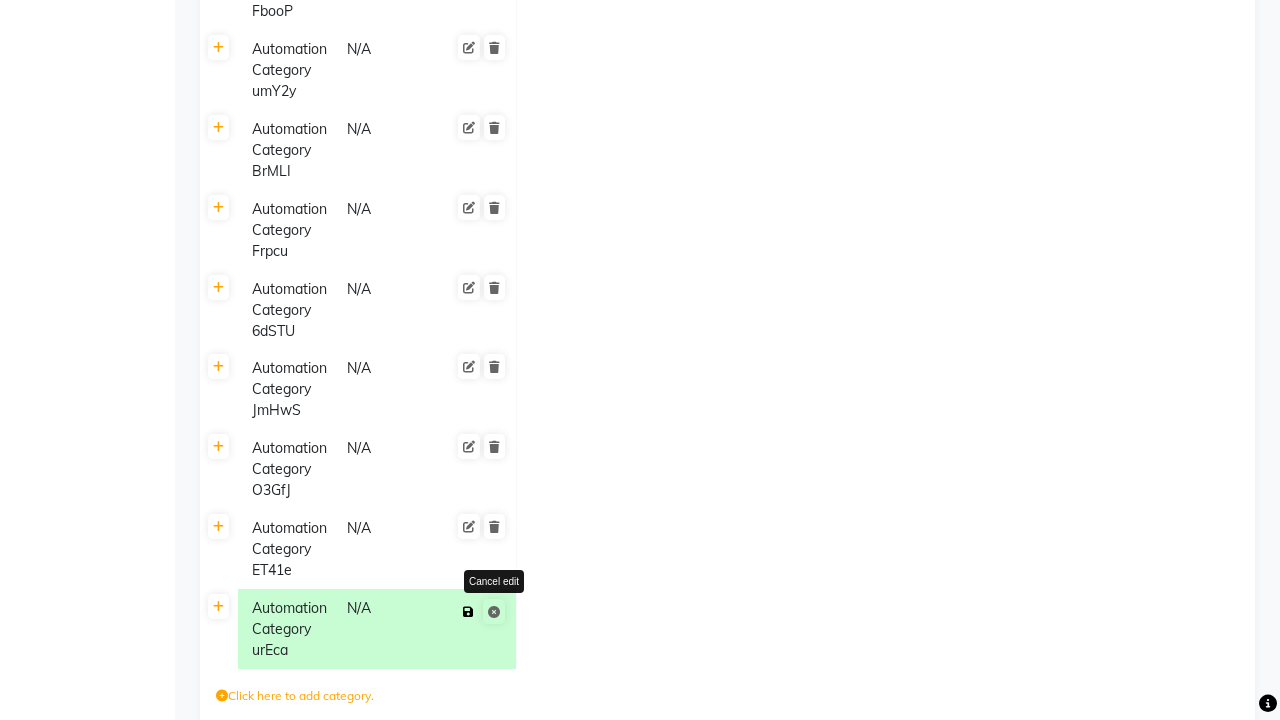 click 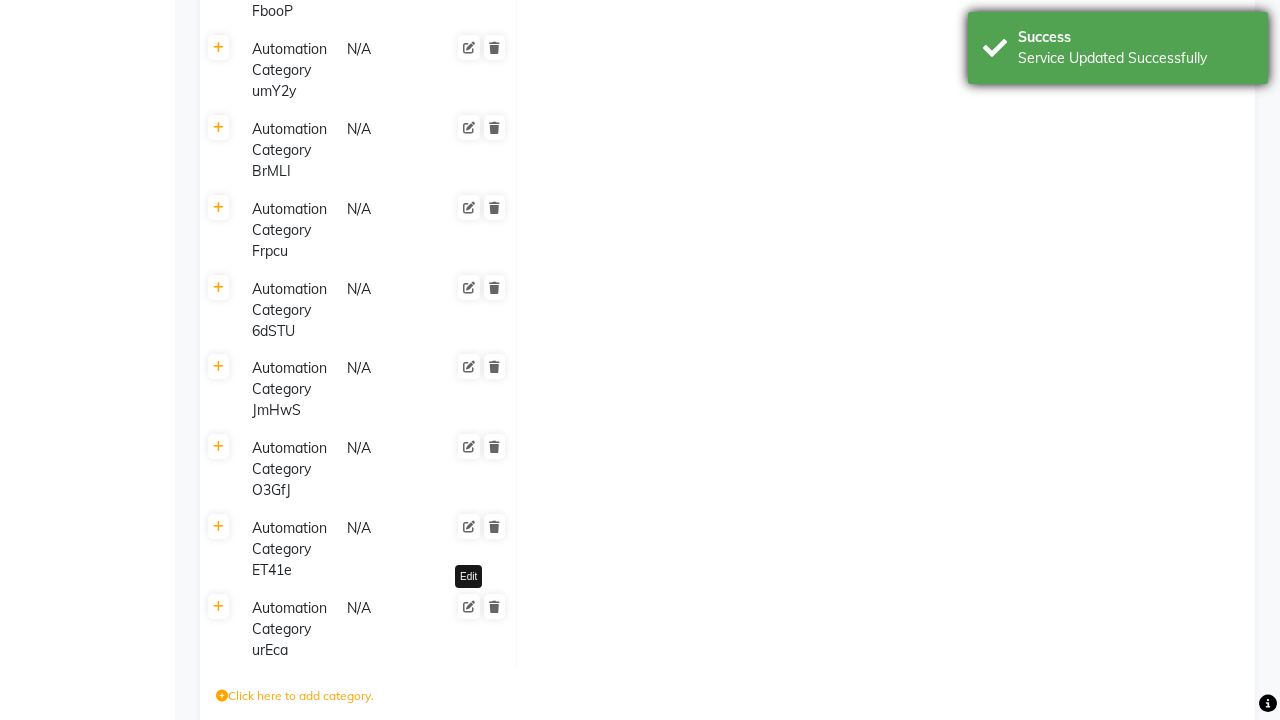 click on "Service Updated Successfully" at bounding box center [1135, 58] 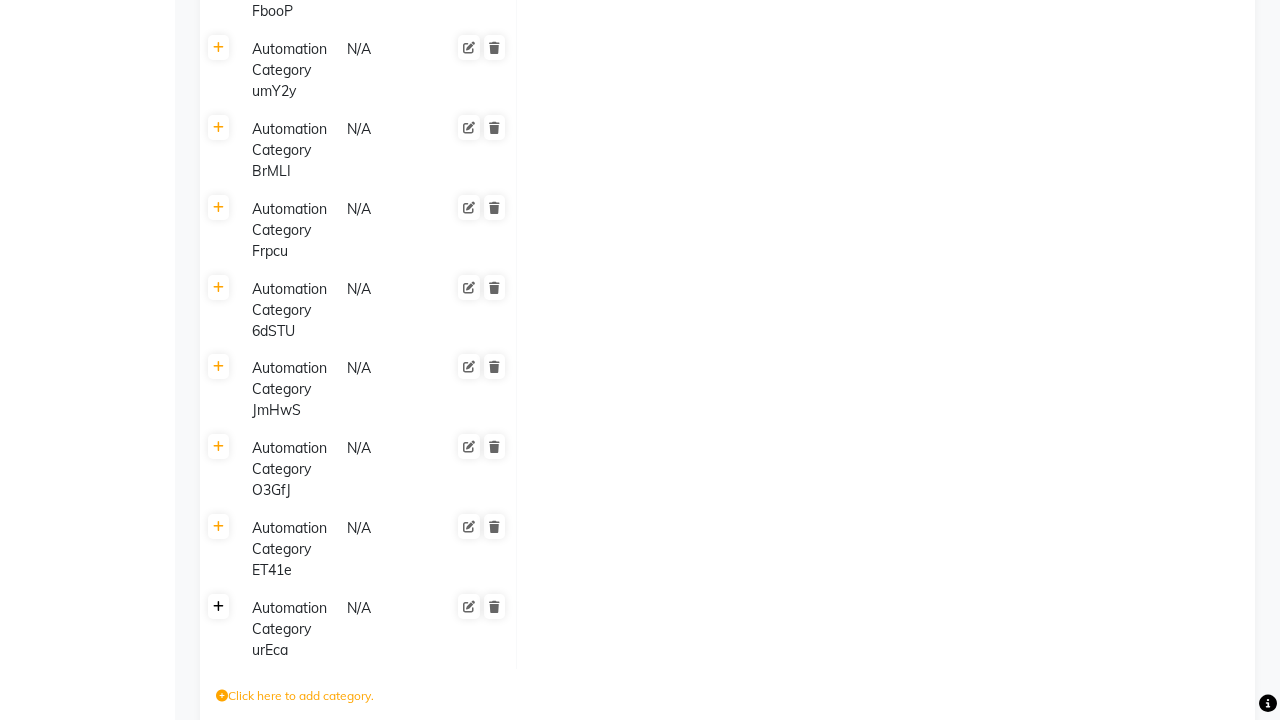 click 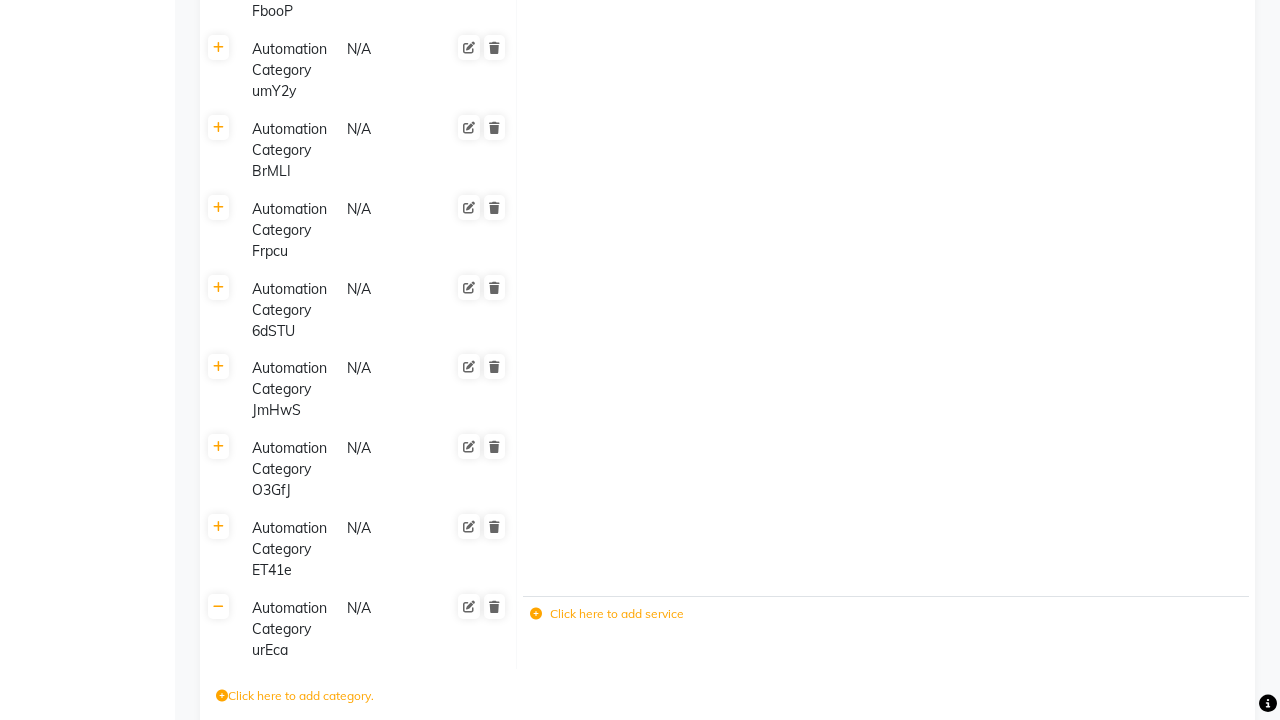 click 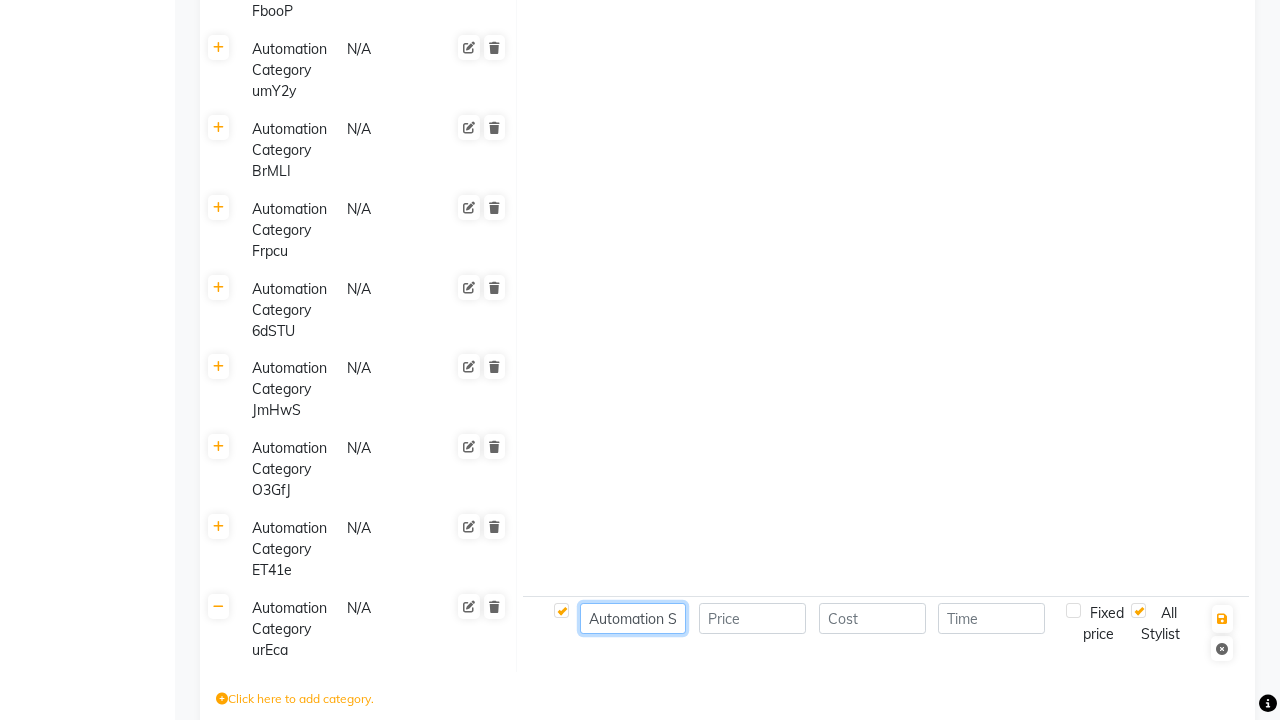 type on "Automation Service- CkEat" 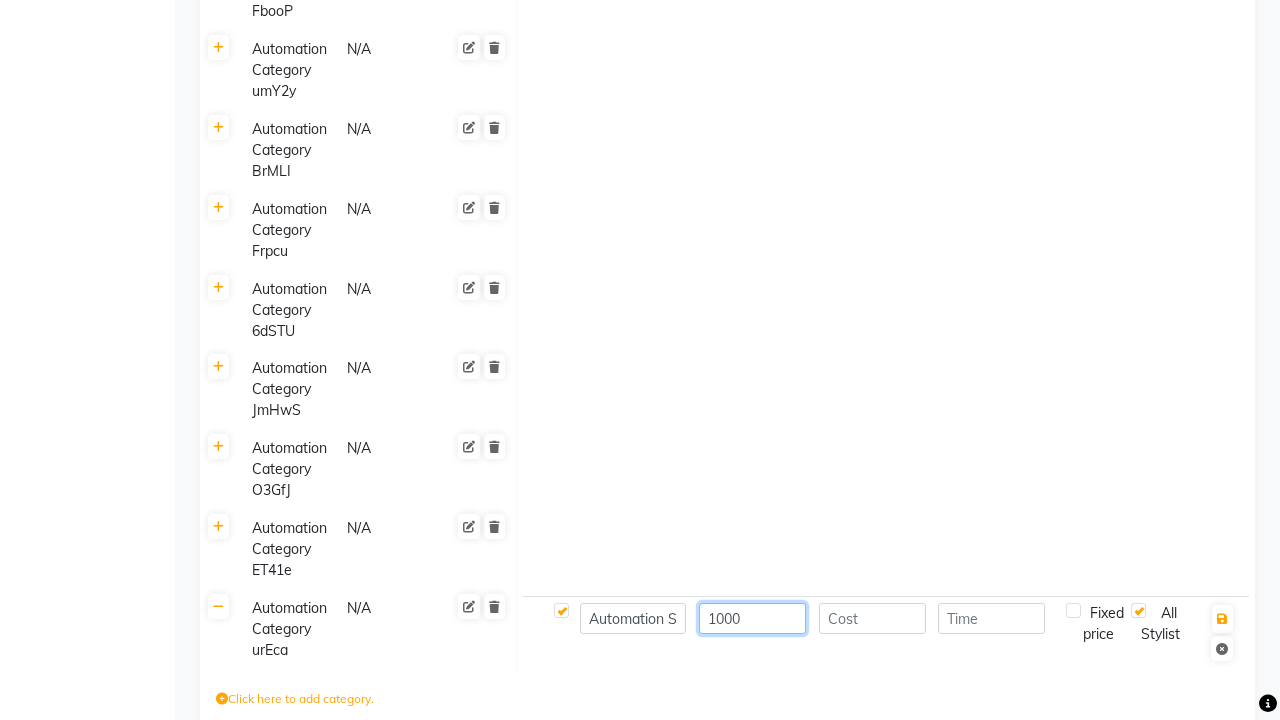 scroll, scrollTop: 0, scrollLeft: 0, axis: both 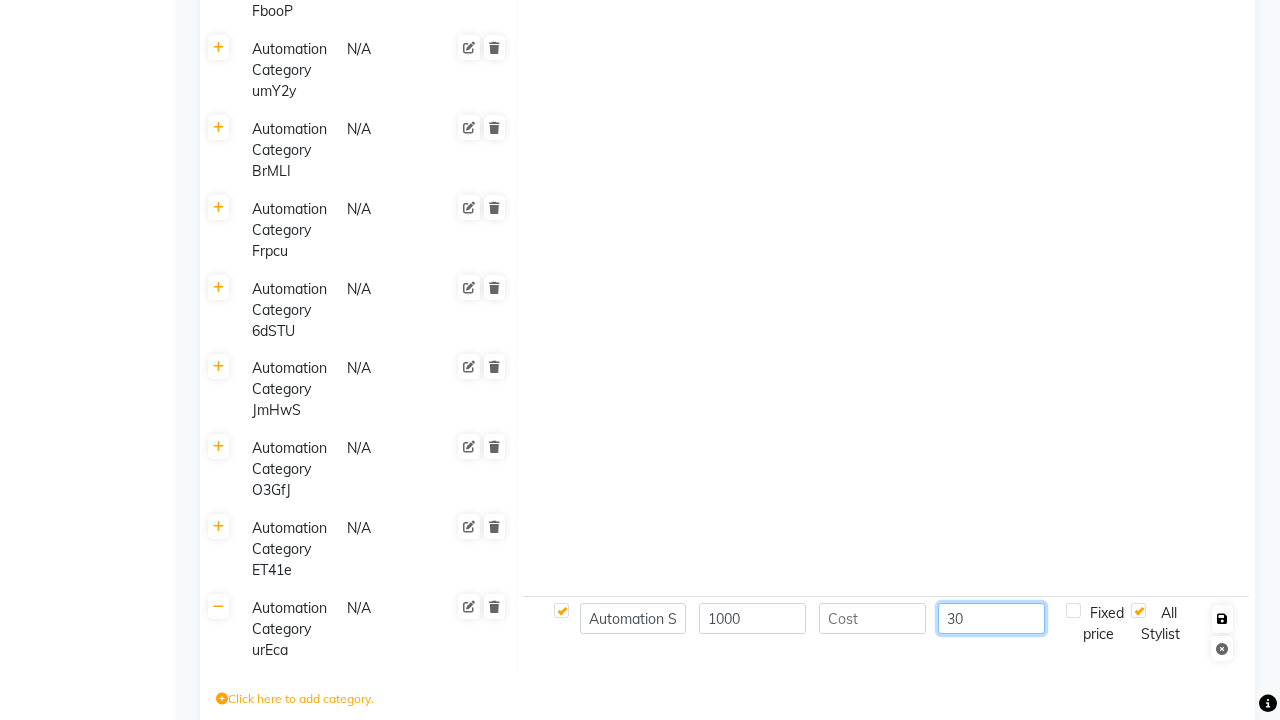 type on "30" 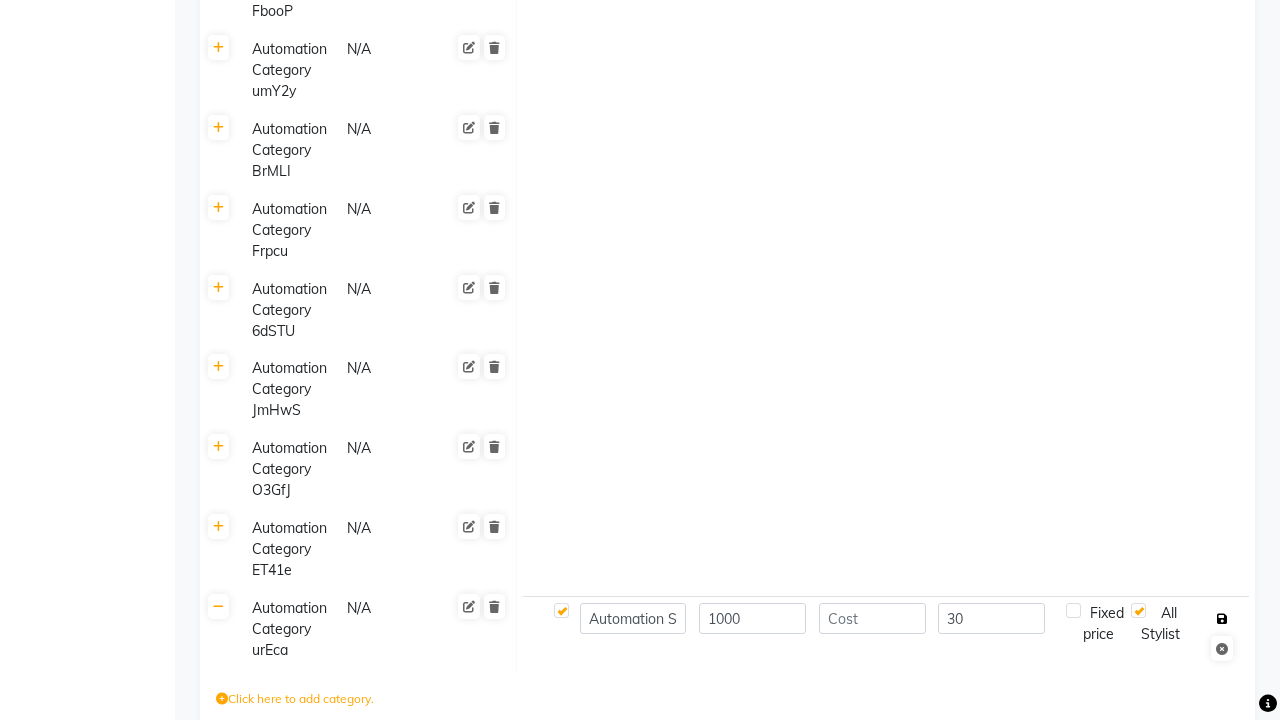click at bounding box center (1222, 619) 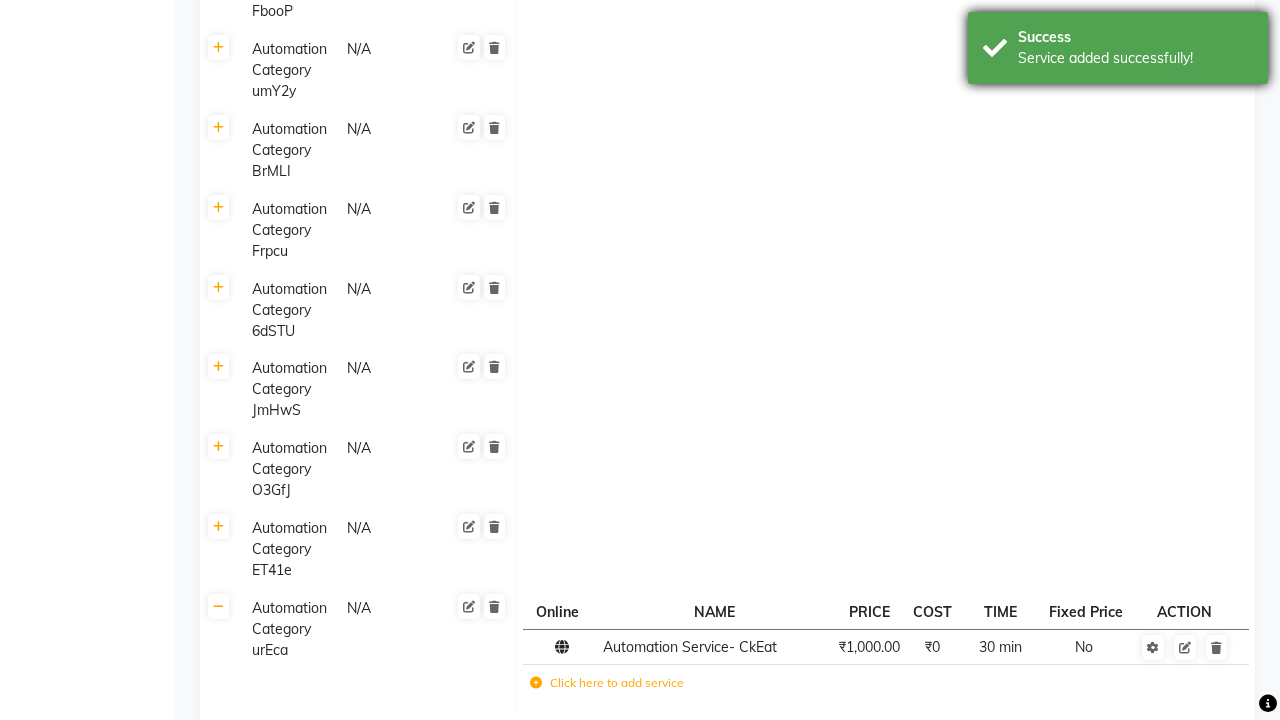 click on "Service added successfully!" at bounding box center [1135, 58] 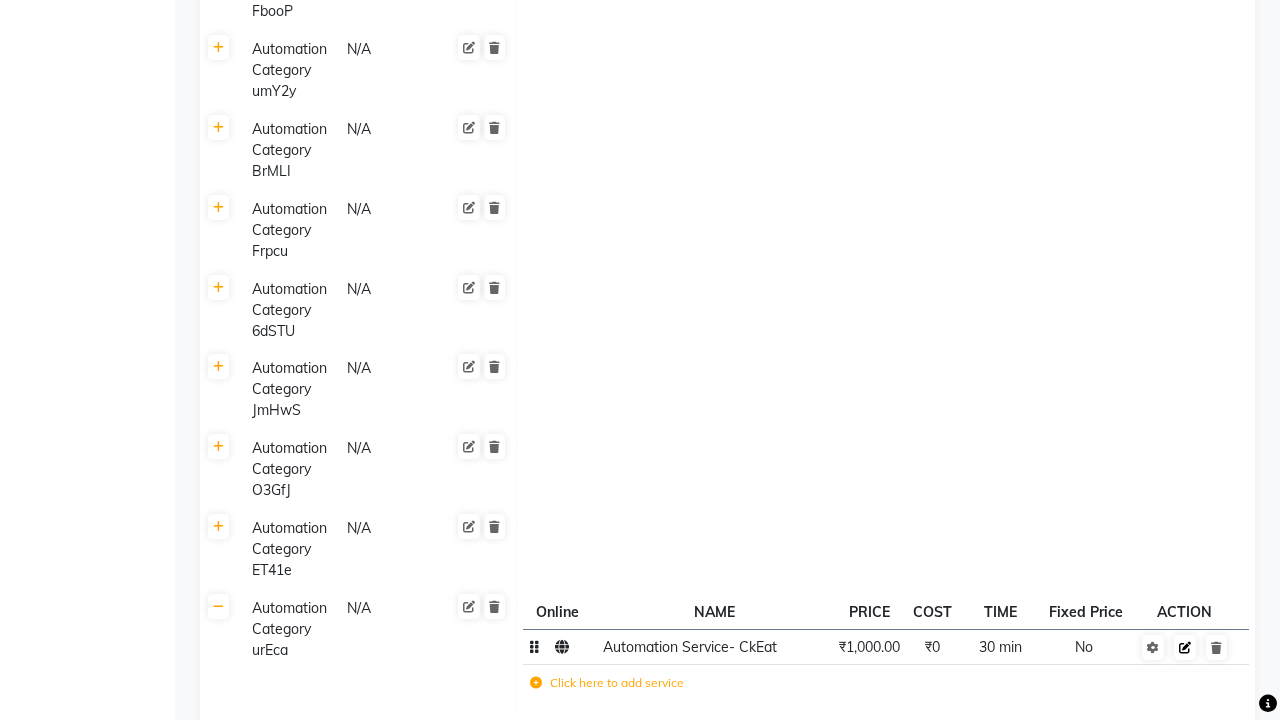 click 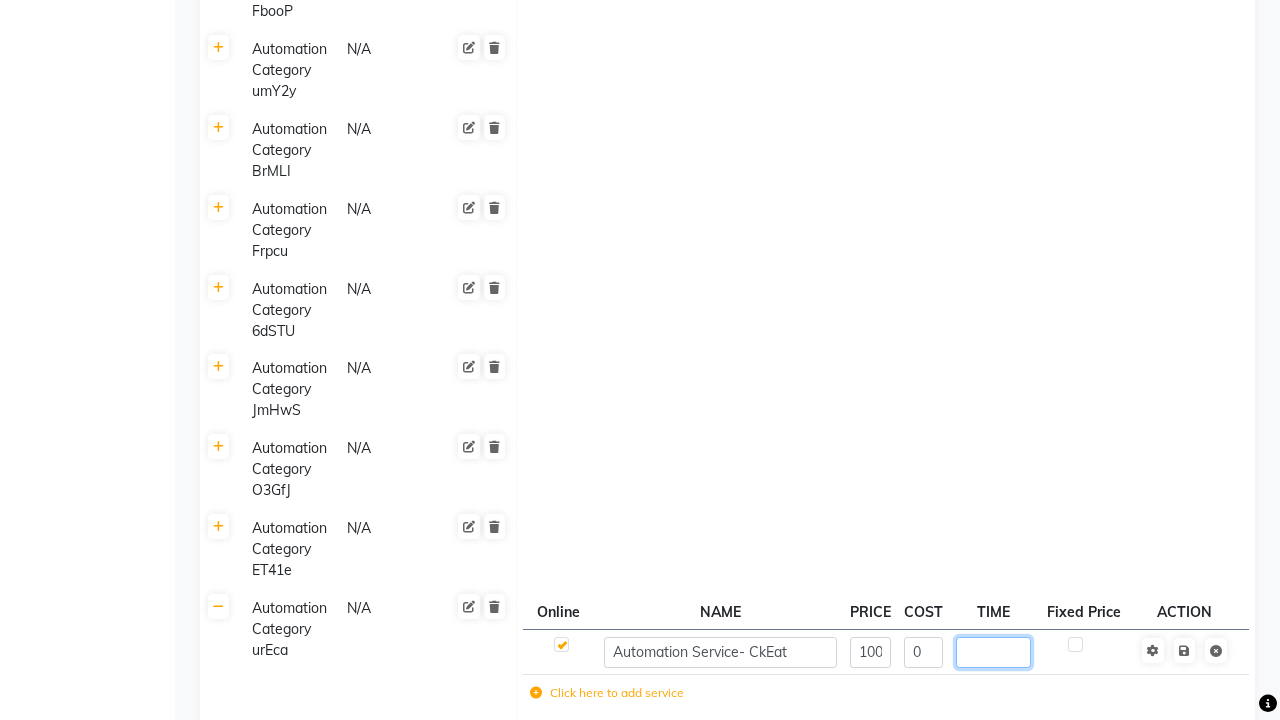 type on "60" 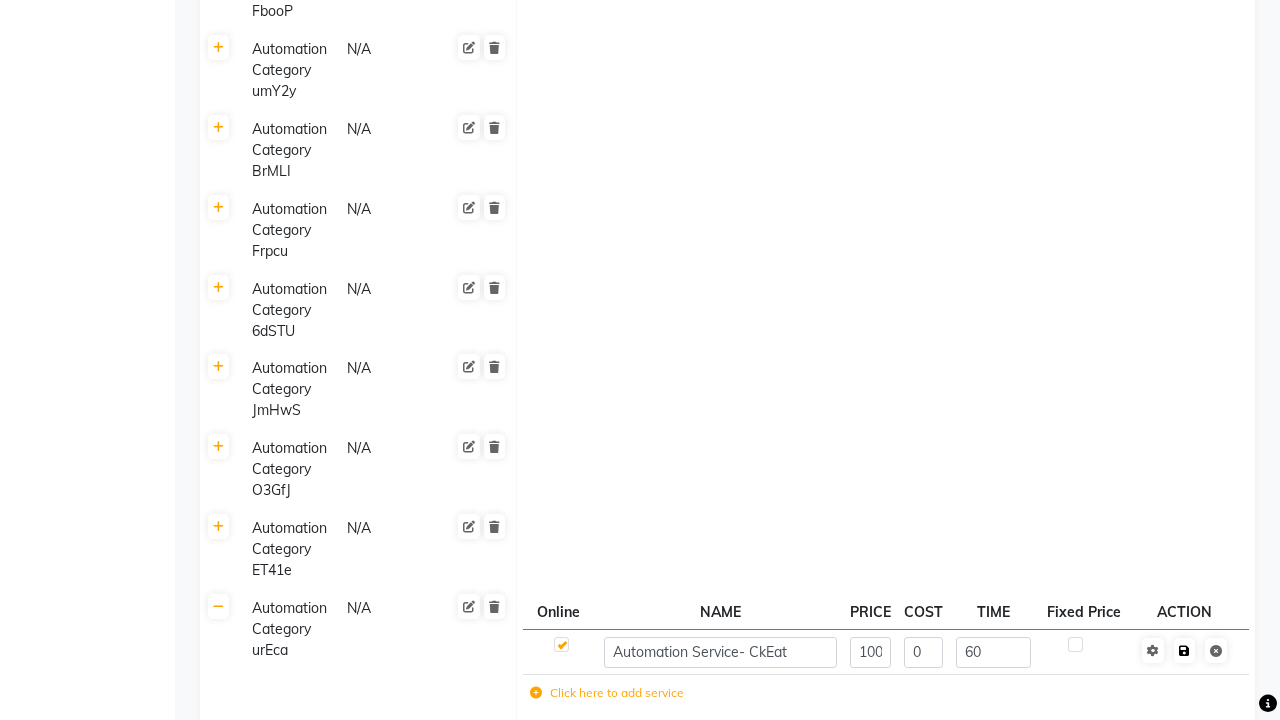 click 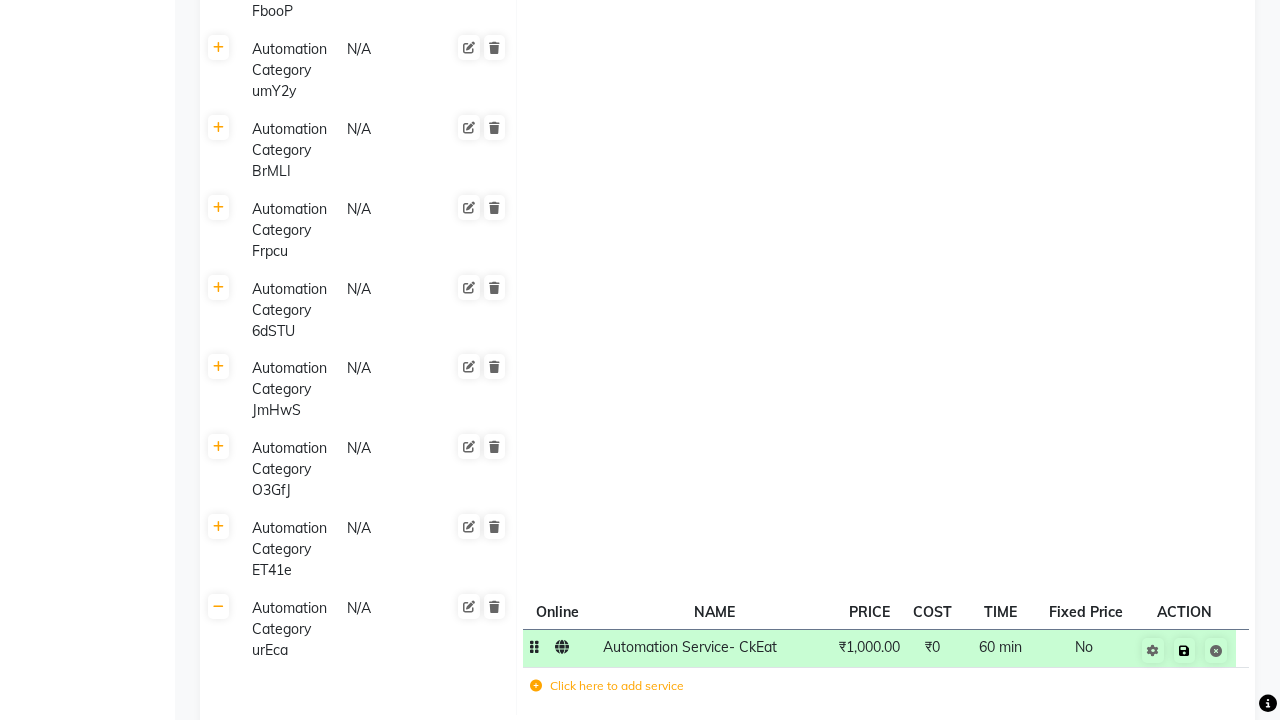 click 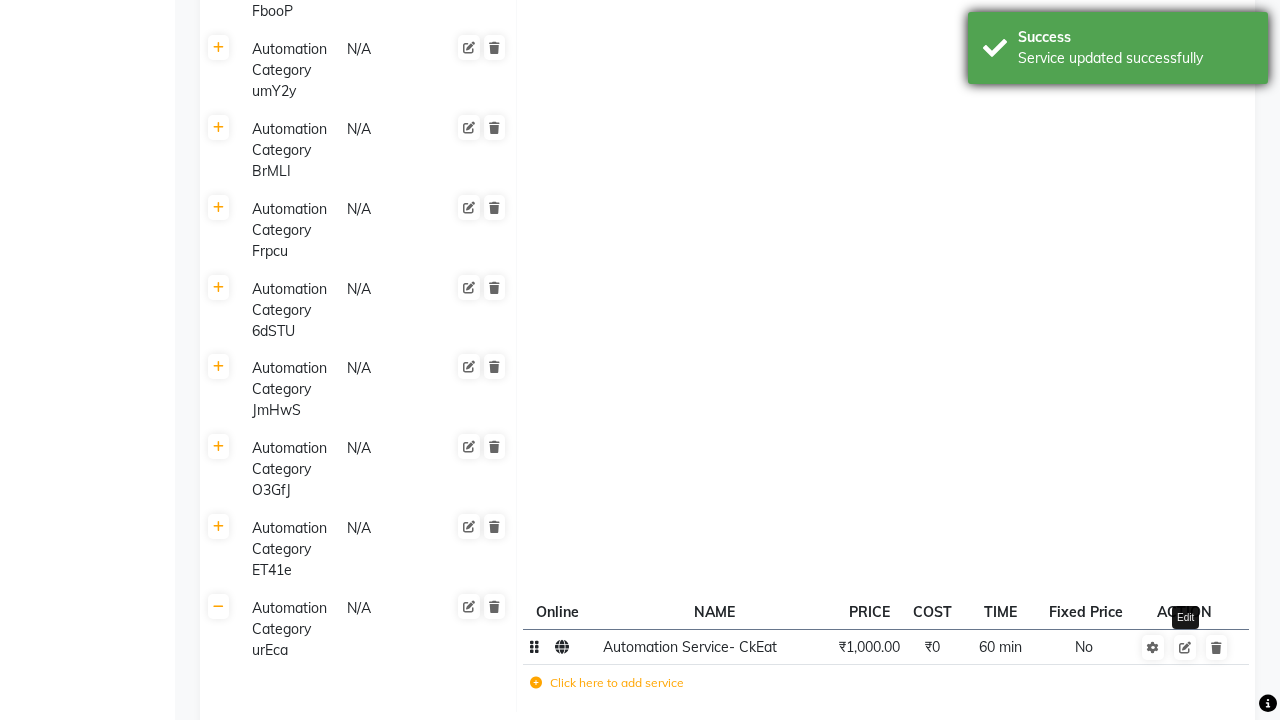 click on "Service updated successfully" at bounding box center [1135, 58] 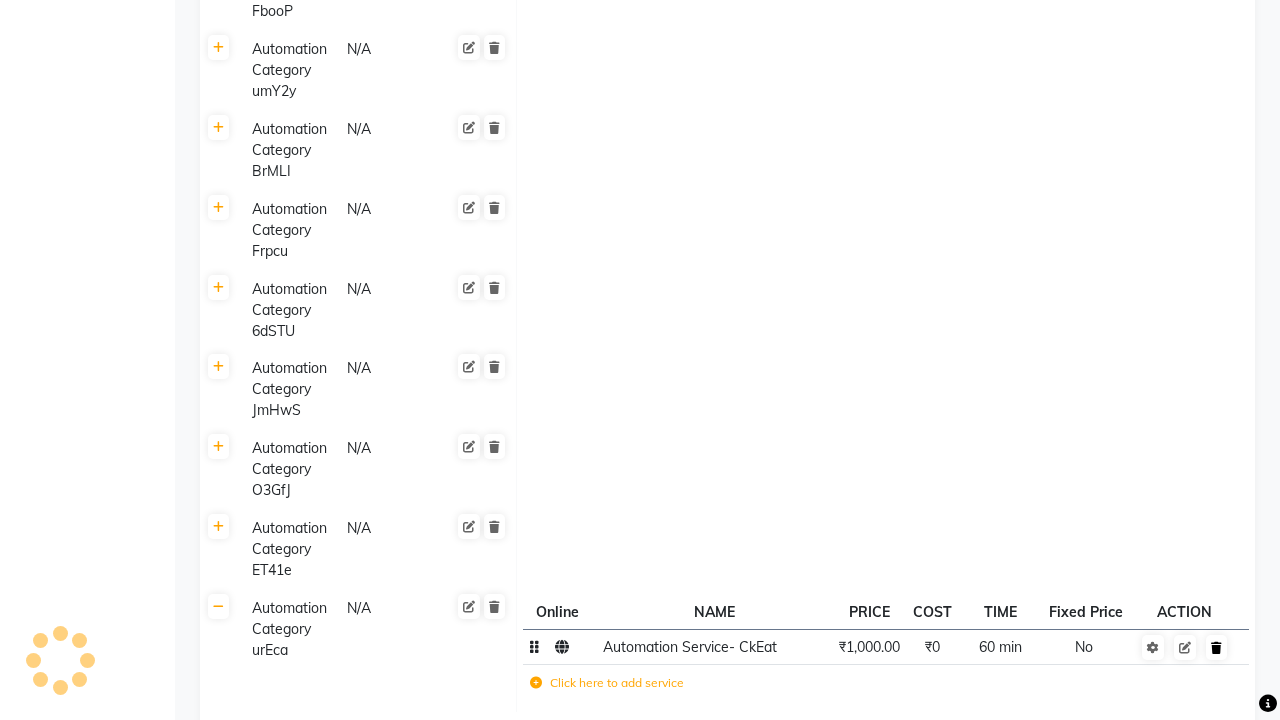click 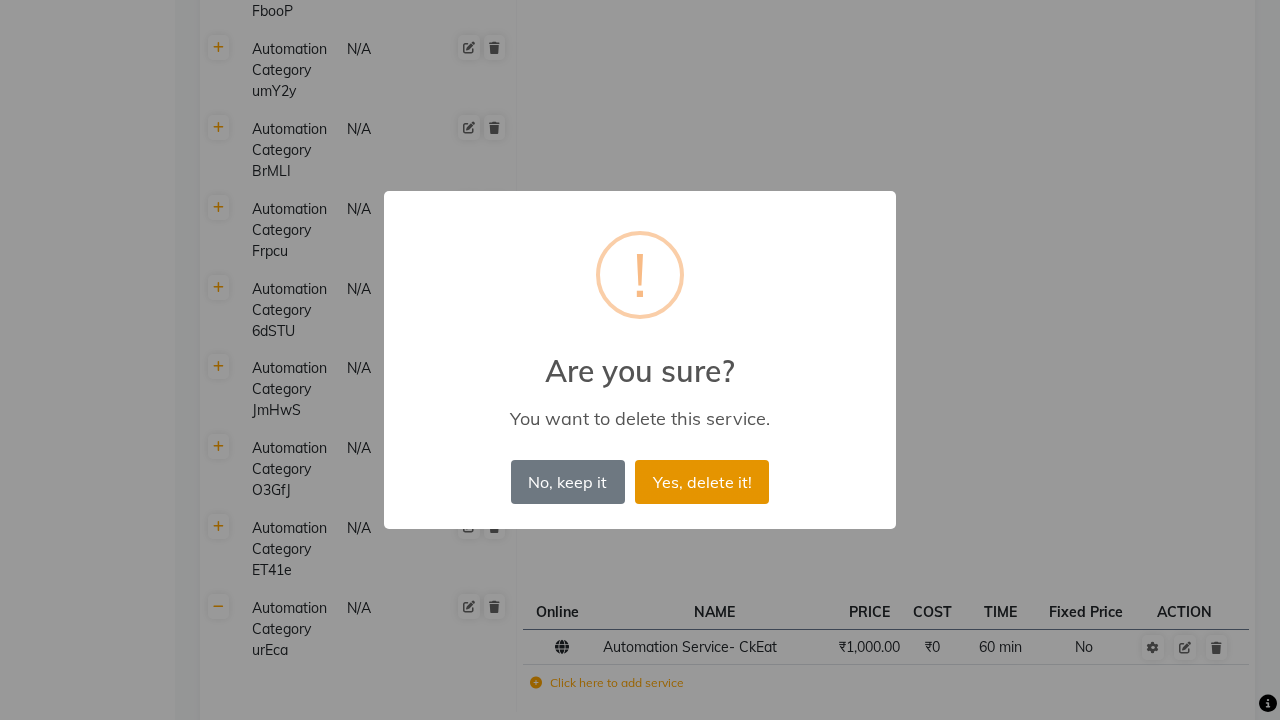 click on "Yes, delete it!" at bounding box center (702, 482) 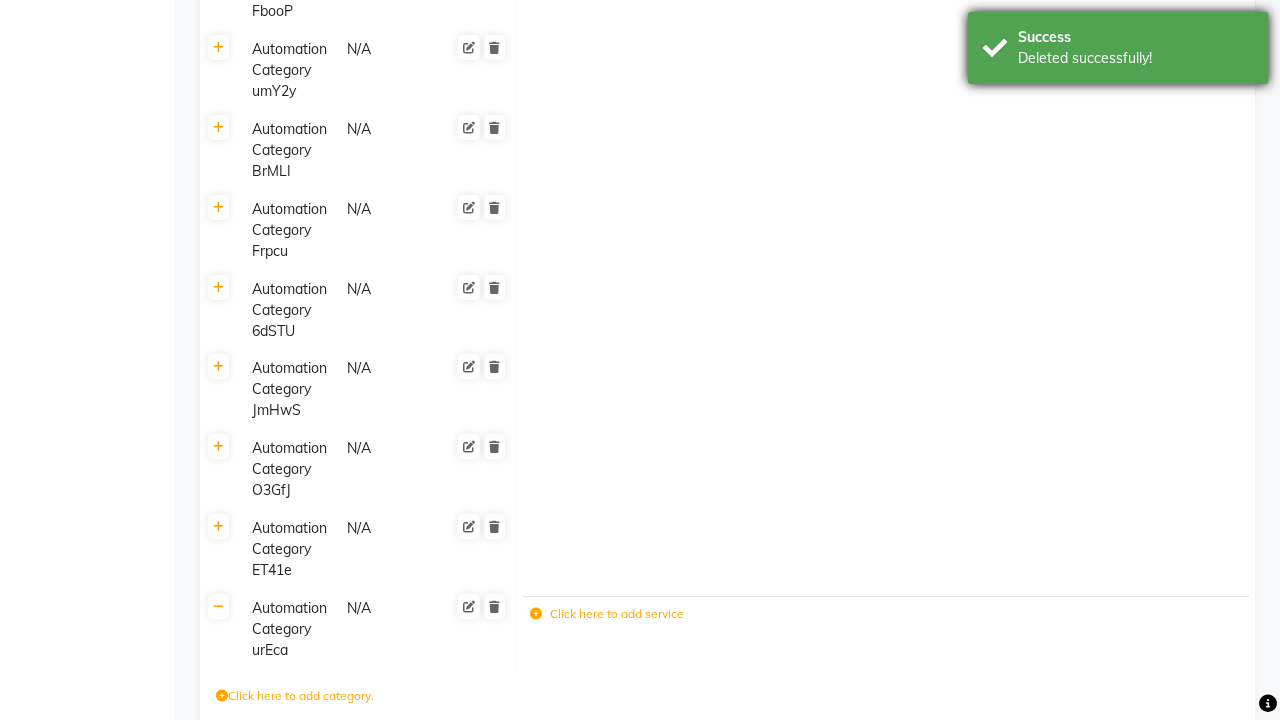 click on "Deleted successfully!" at bounding box center [1135, 58] 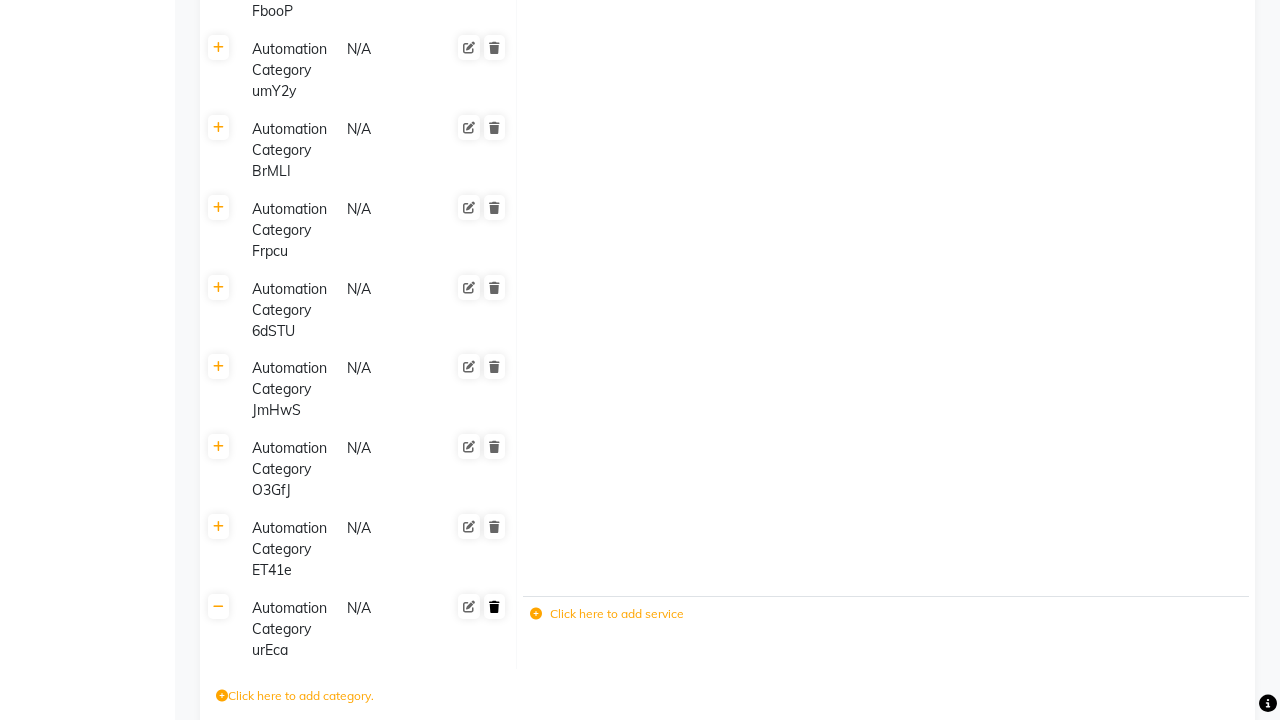 click 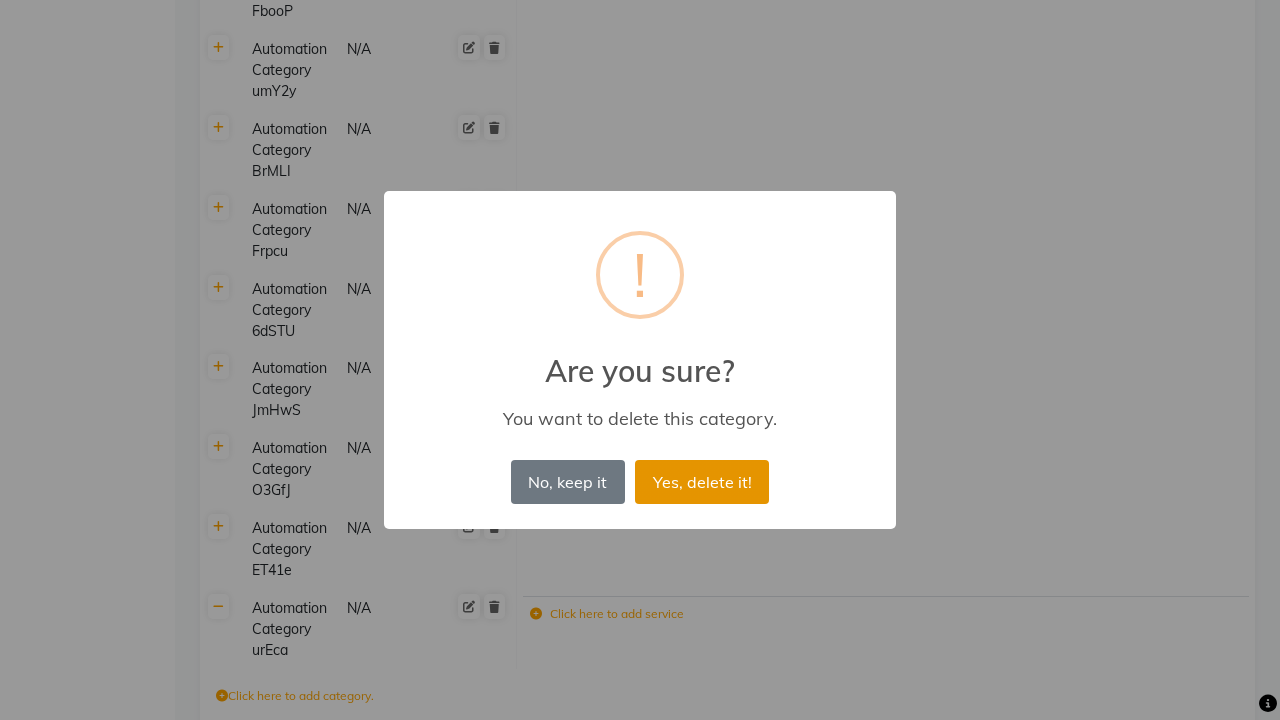 click on "Yes, delete it!" at bounding box center (702, 482) 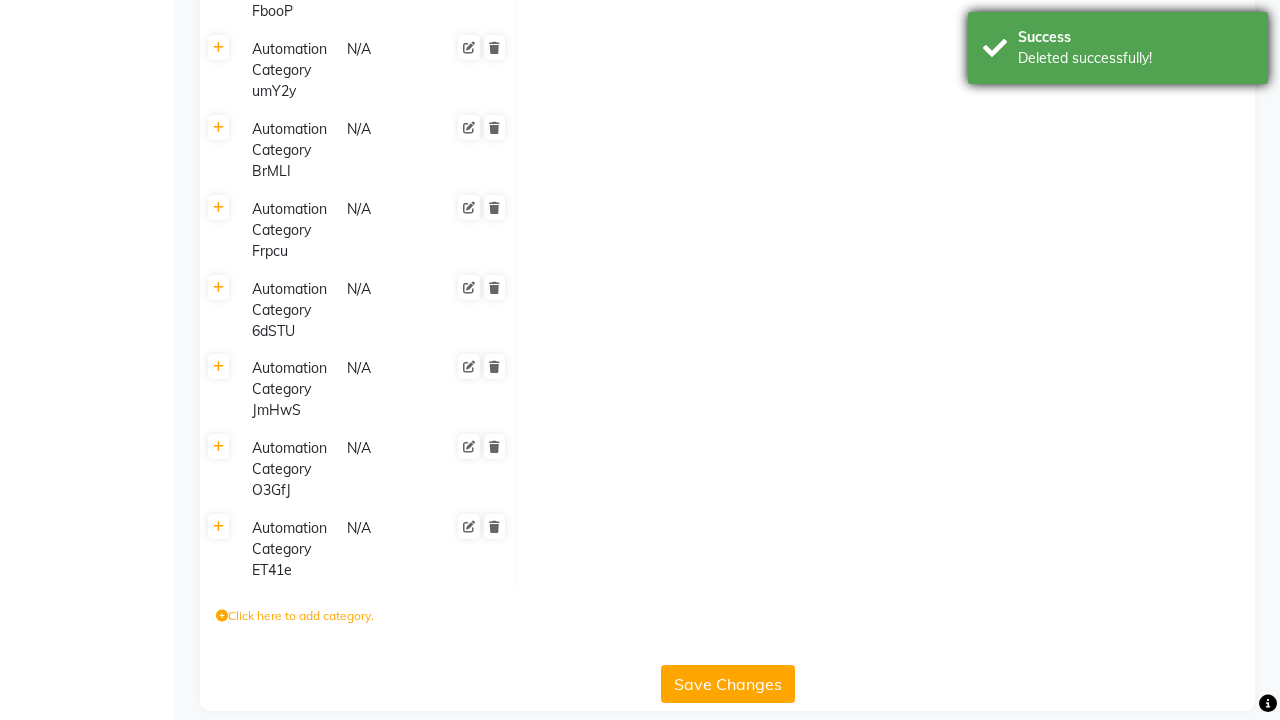 click on "Deleted successfully!" at bounding box center (1135, 58) 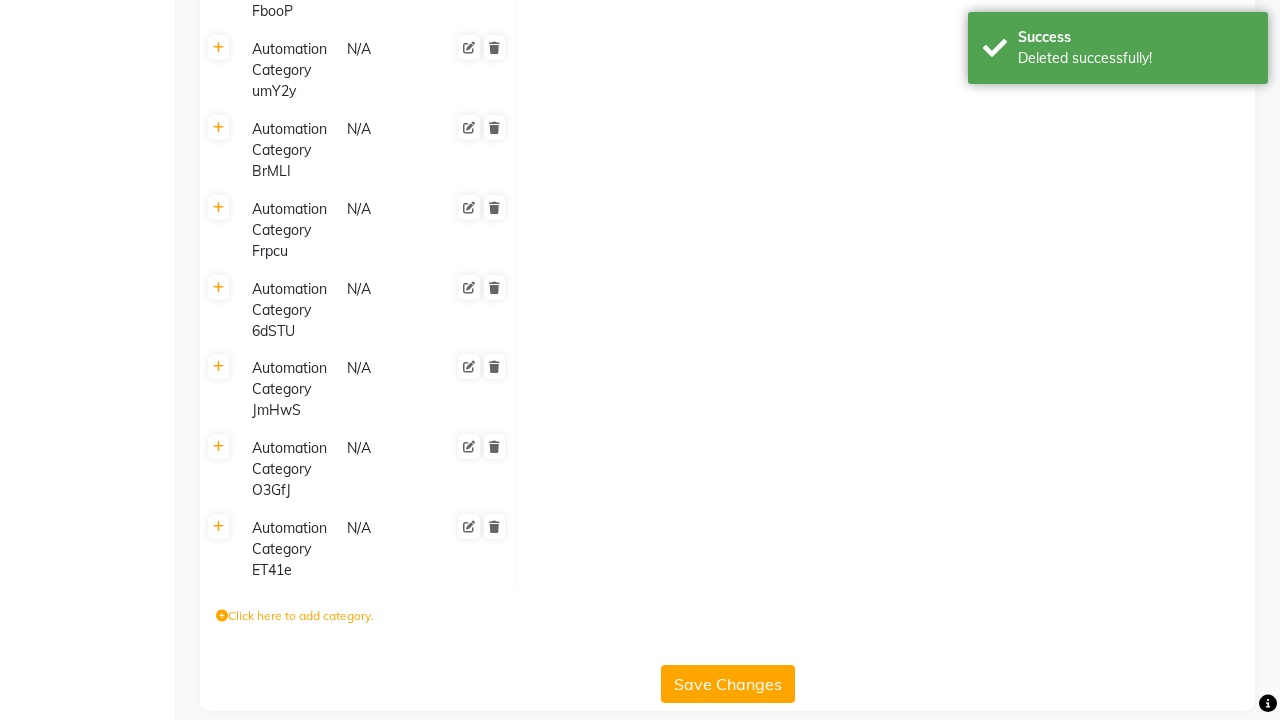 click on "Admin" at bounding box center [1220, -9438] 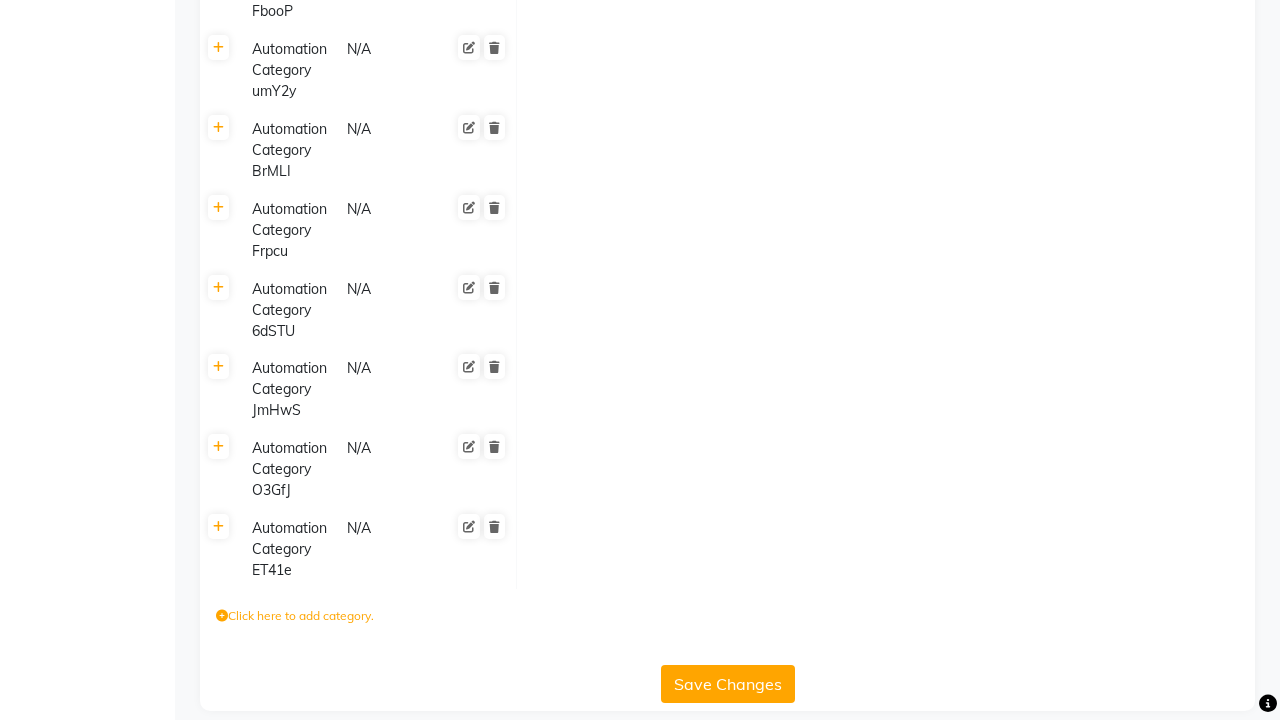 scroll, scrollTop: 0, scrollLeft: 0, axis: both 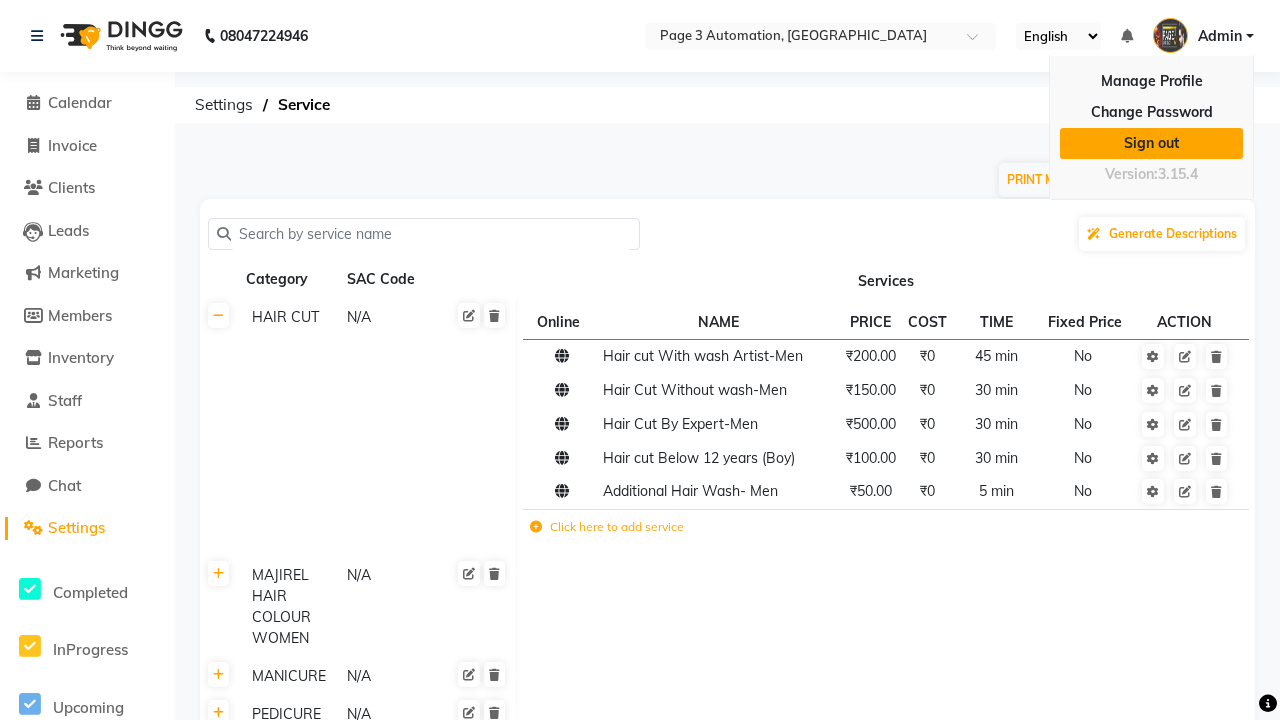 click on "Sign out" at bounding box center (1151, 143) 